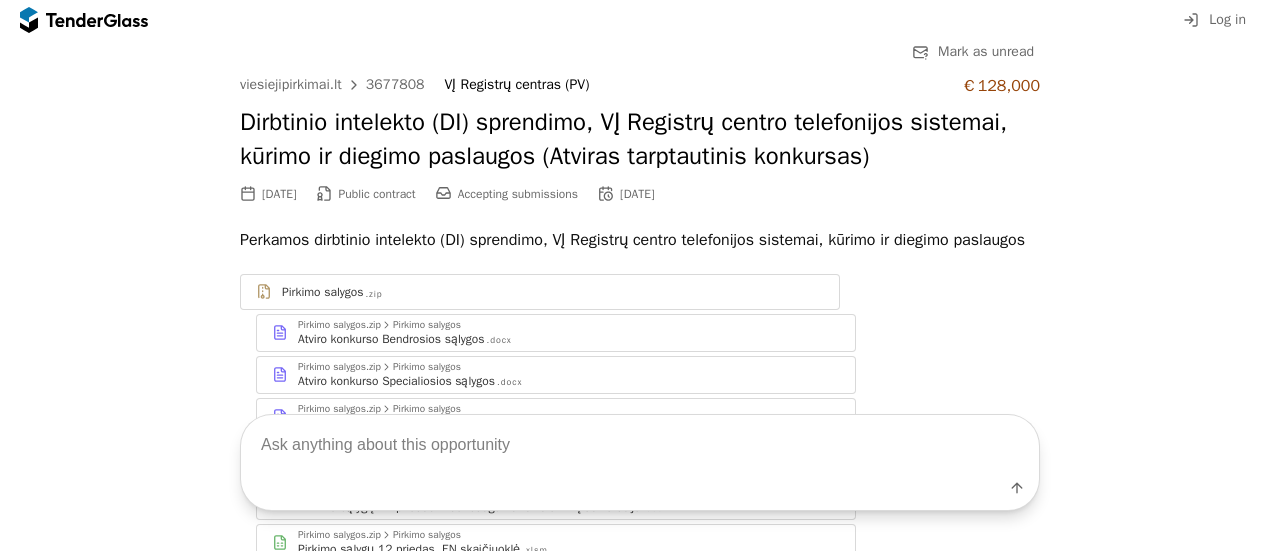 scroll, scrollTop: 0, scrollLeft: 0, axis: both 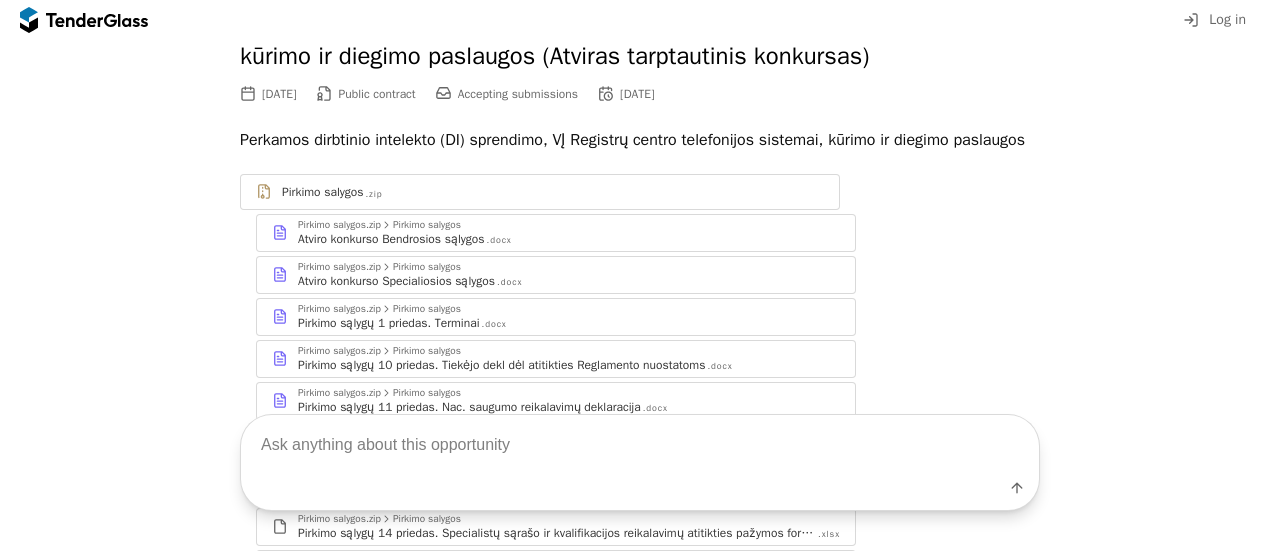click on "Atviro konkurso Bendrosios sąlygos" at bounding box center (391, 239) 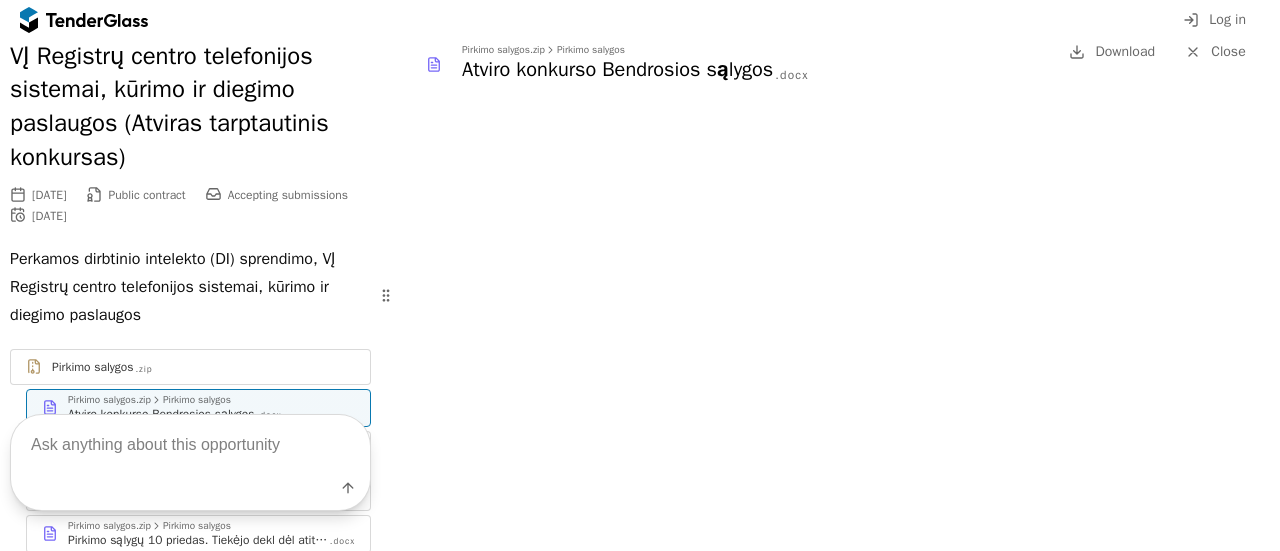 click on "Download" at bounding box center [1125, 51] 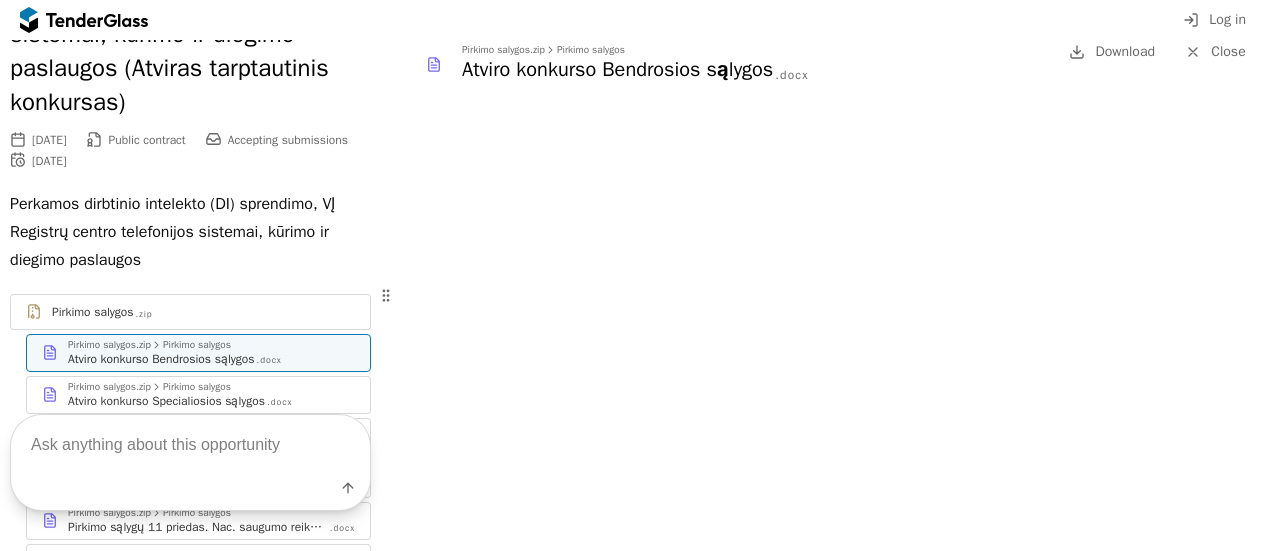 scroll, scrollTop: 200, scrollLeft: 0, axis: vertical 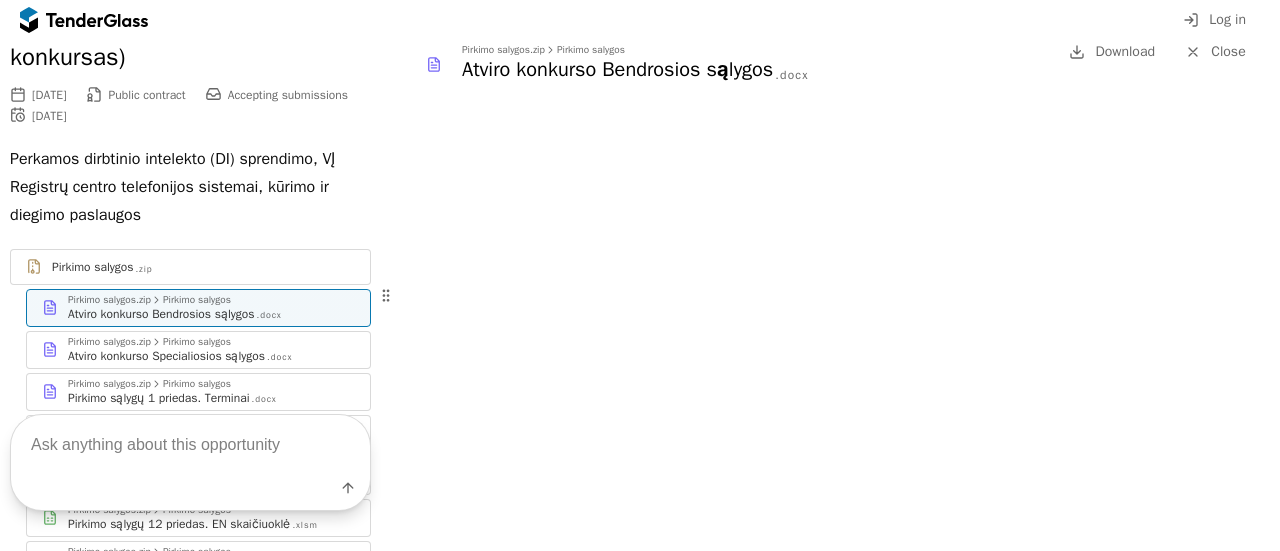 click on "Atviro konkurso Specialiosios sąlygos" at bounding box center (166, 356) 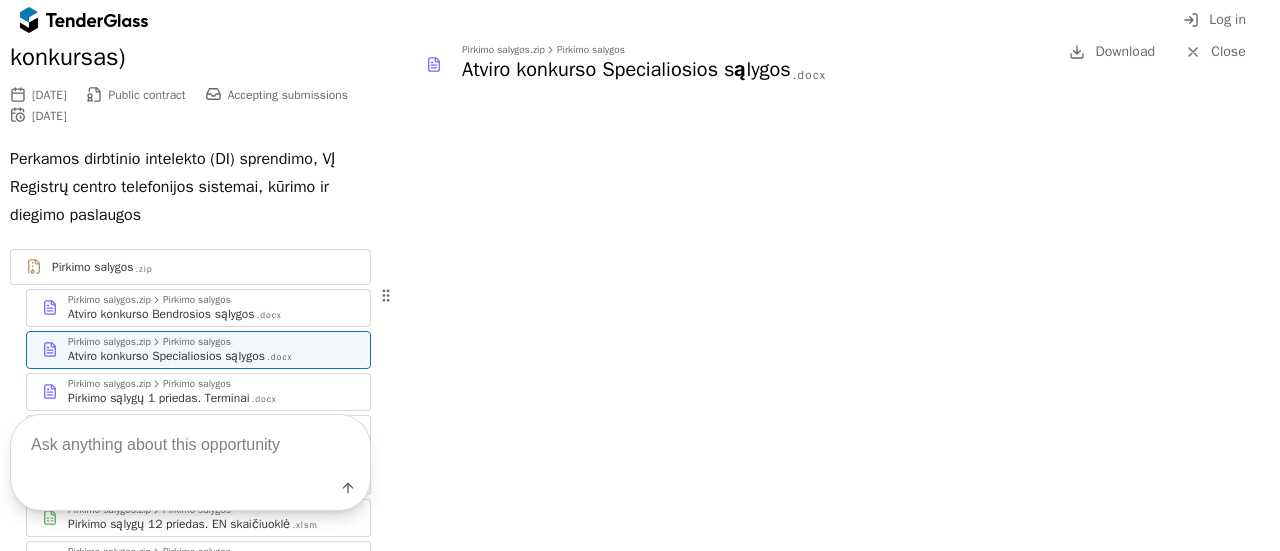 click on "Download" at bounding box center (1112, 52) 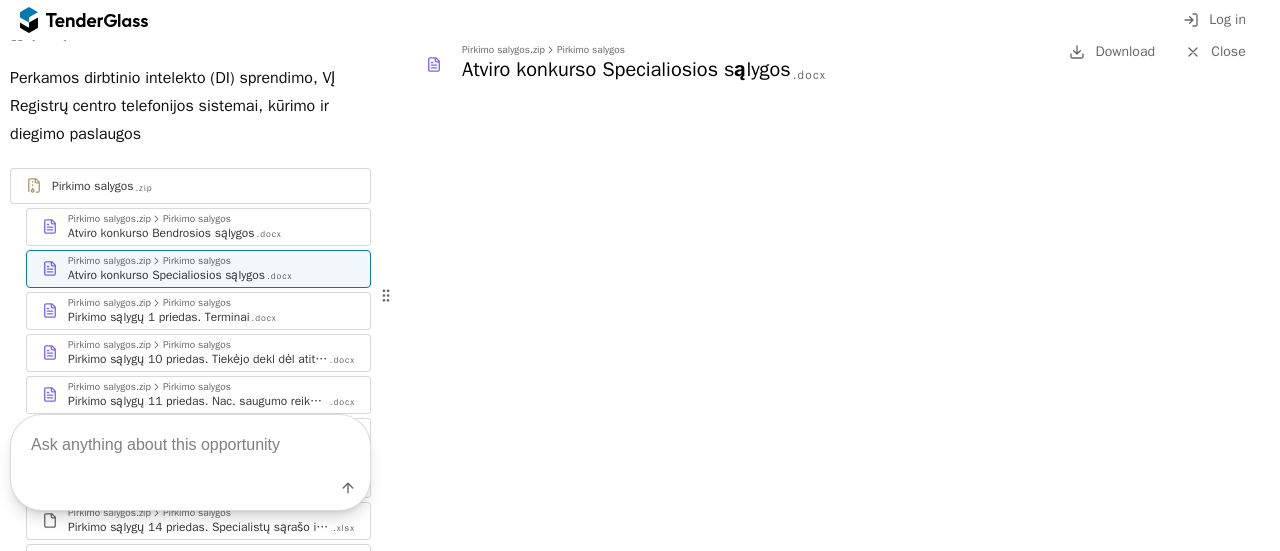 scroll, scrollTop: 300, scrollLeft: 0, axis: vertical 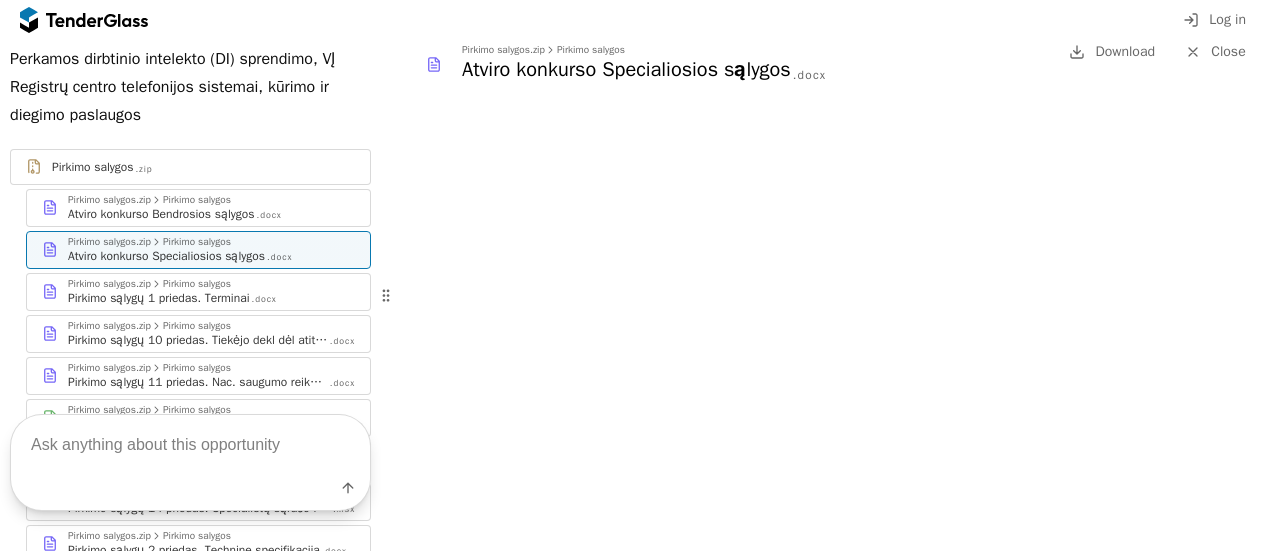 click on "Pirkimo sąlygų 1 priedas. Terminai" at bounding box center (159, 298) 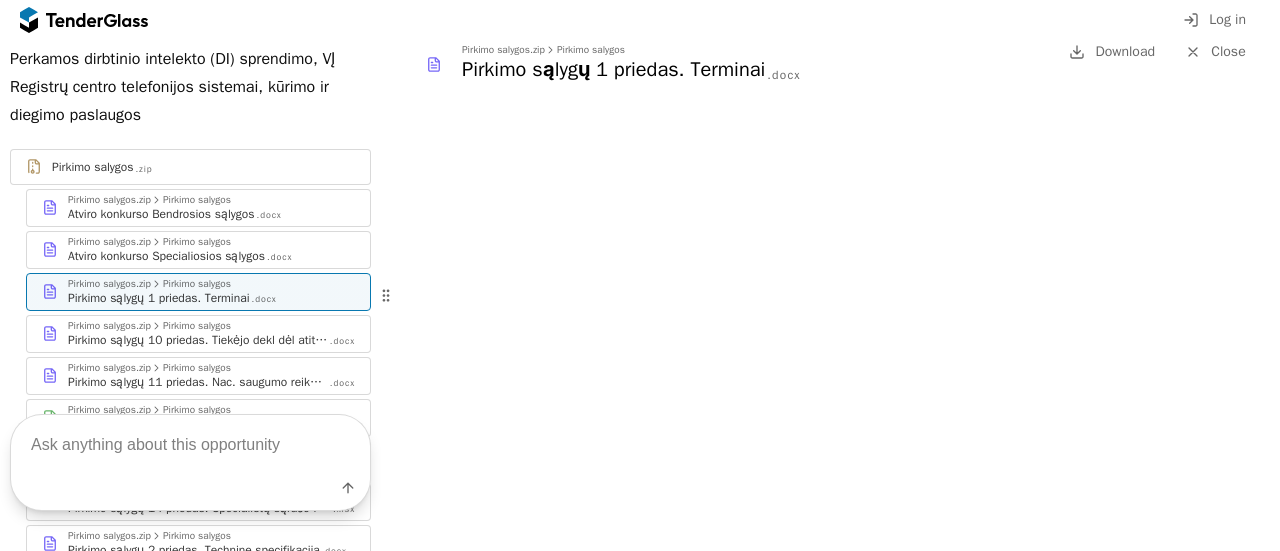 click on "Download" at bounding box center (1125, 51) 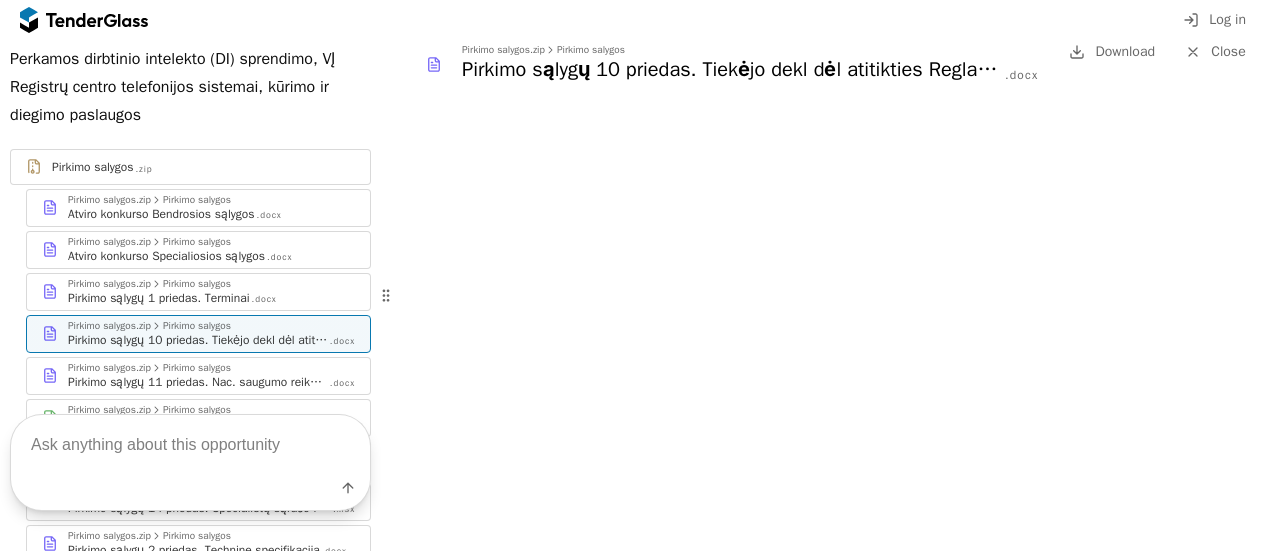 click on "Download" at bounding box center (1125, 51) 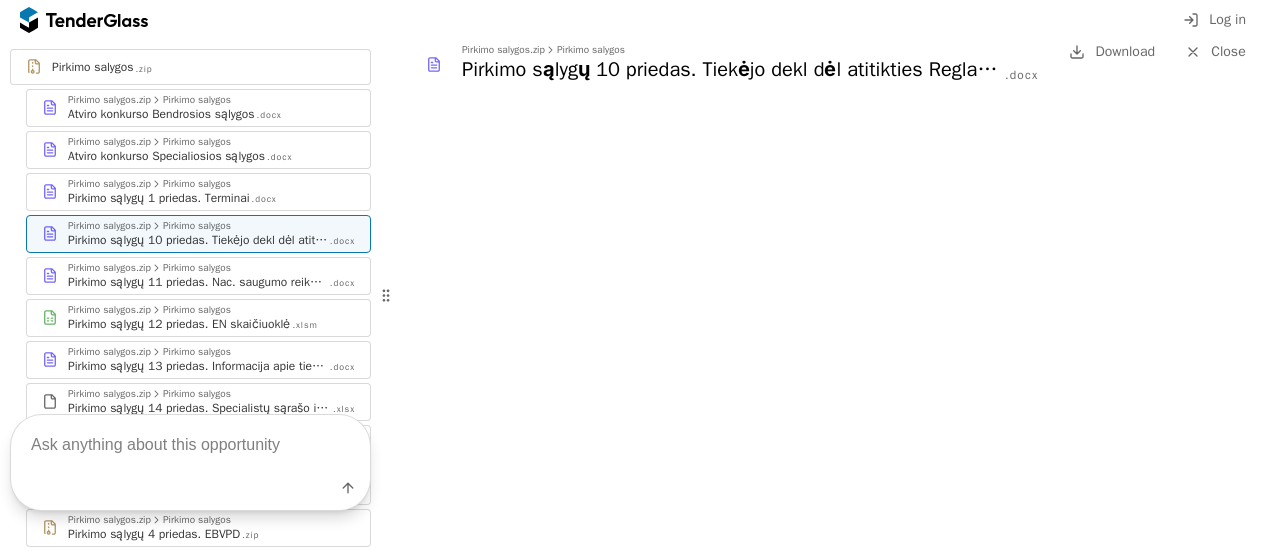 click on "Pirkimo sąlygų 11 priedas. Nac. saugumo reikalavimų deklaracija" at bounding box center (198, 282) 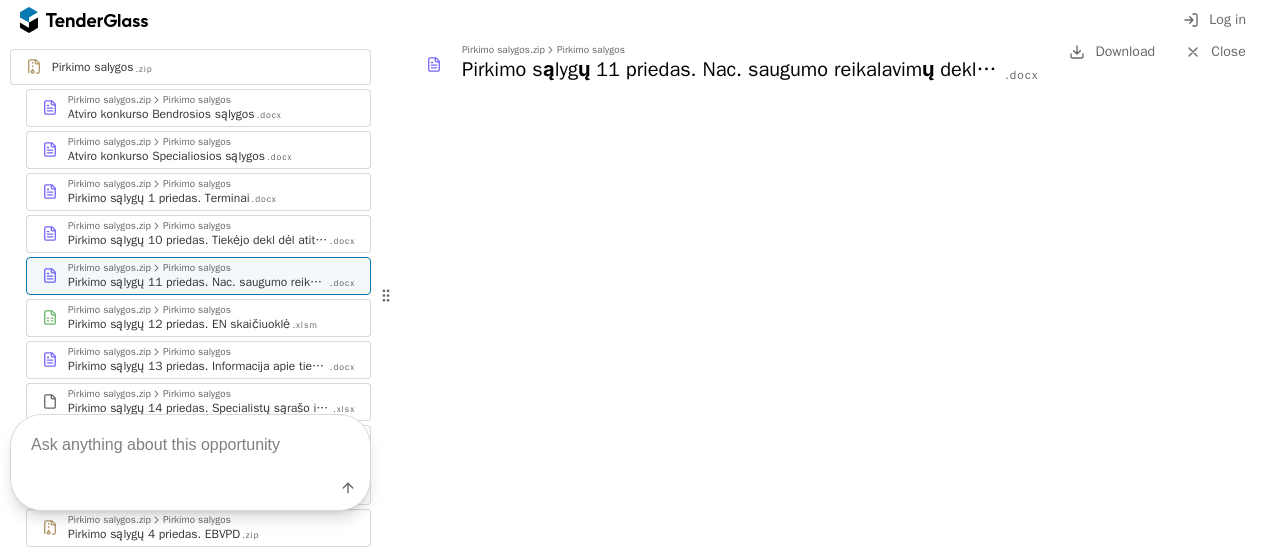 click on "Download" at bounding box center [1125, 51] 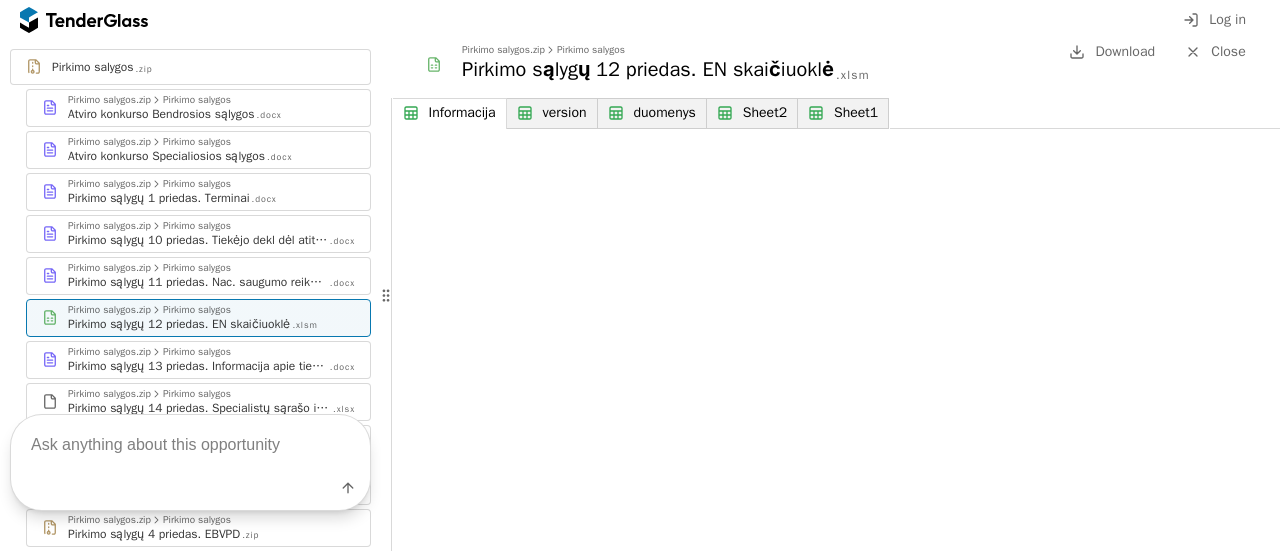 click on "Download" at bounding box center [1125, 51] 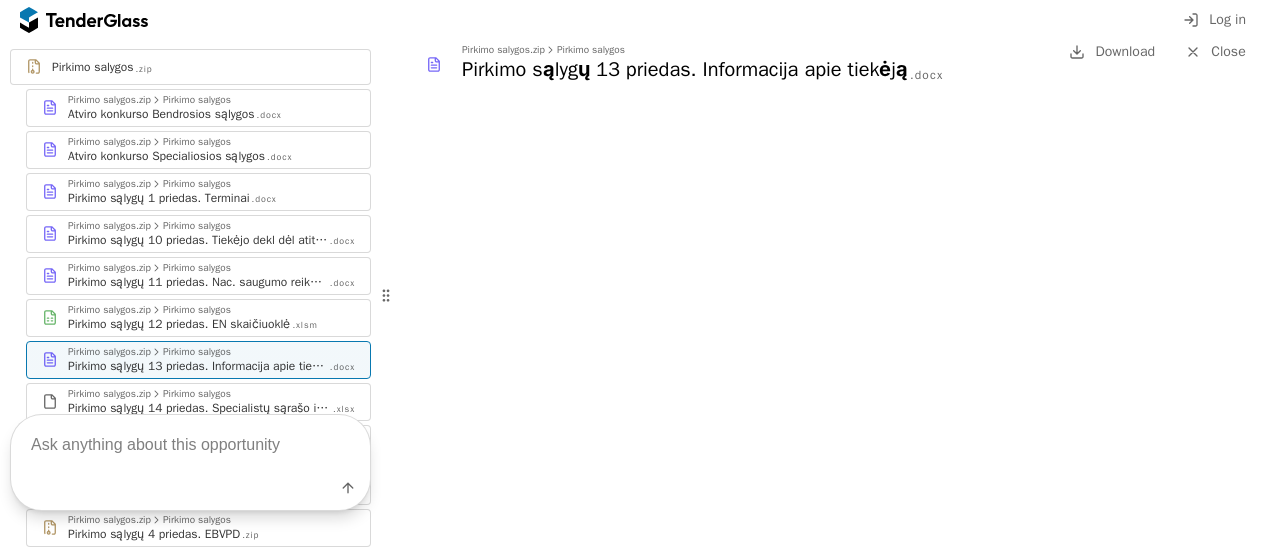 click on "Download" at bounding box center (1125, 51) 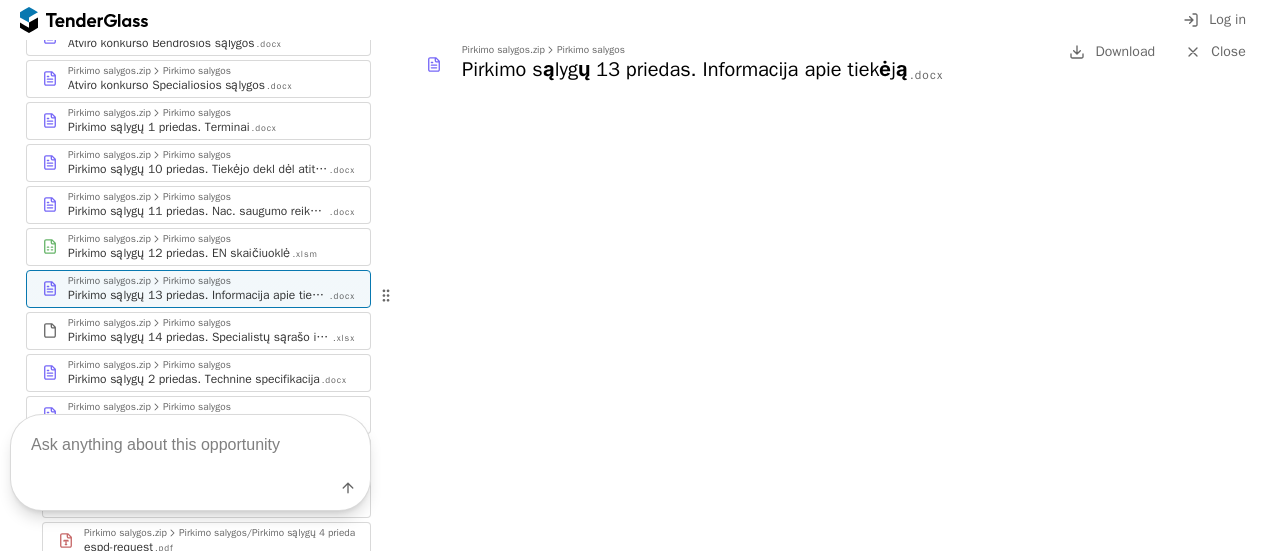 scroll, scrollTop: 500, scrollLeft: 0, axis: vertical 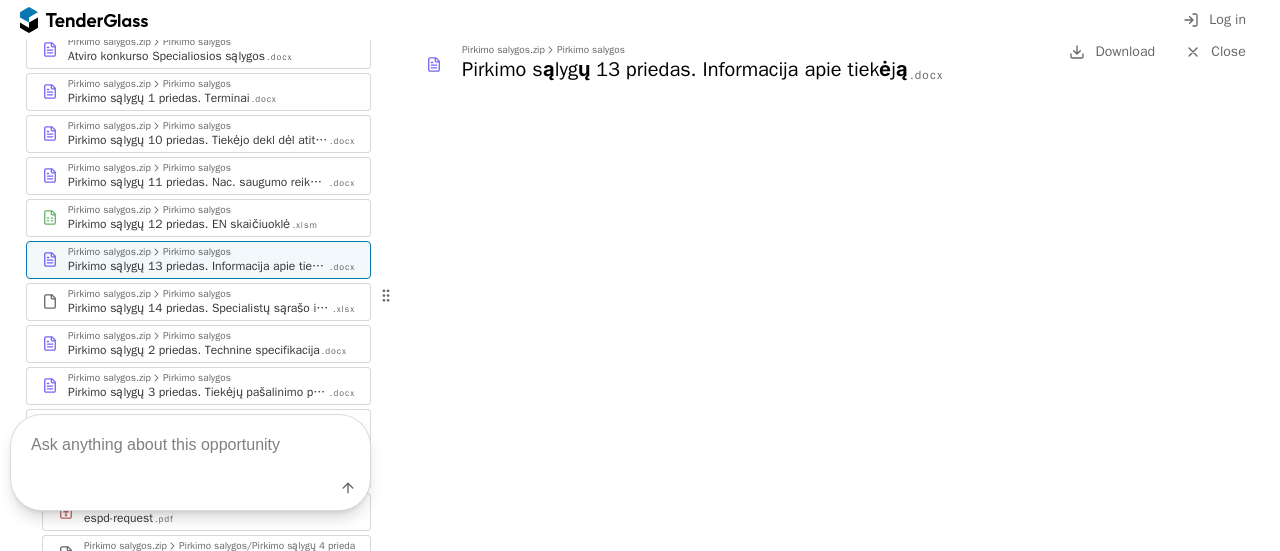 click on "Pirkimo sąlygų 14 priedas. Specialistų sąrašo ir kvalifikacijos reikalavimų atitikties pažymos forma" at bounding box center [199, 308] 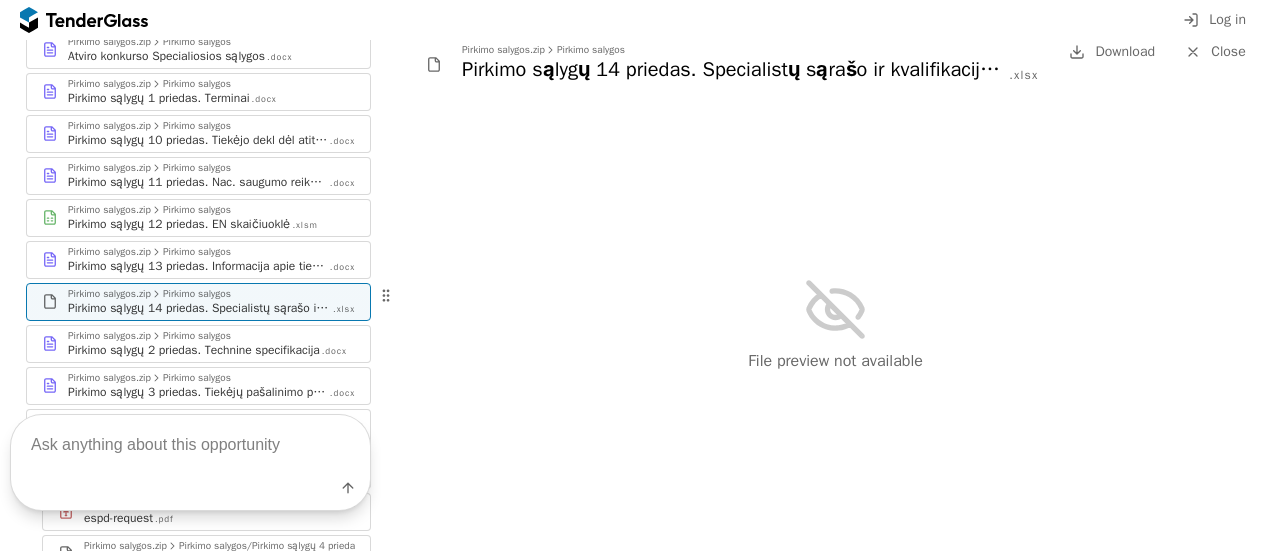 click on "Pirkimo sąlygų 14 priedas. Specialistų sąrašo ir kvalifikacijos reikalavimų atitikties pažymos forma" at bounding box center [199, 308] 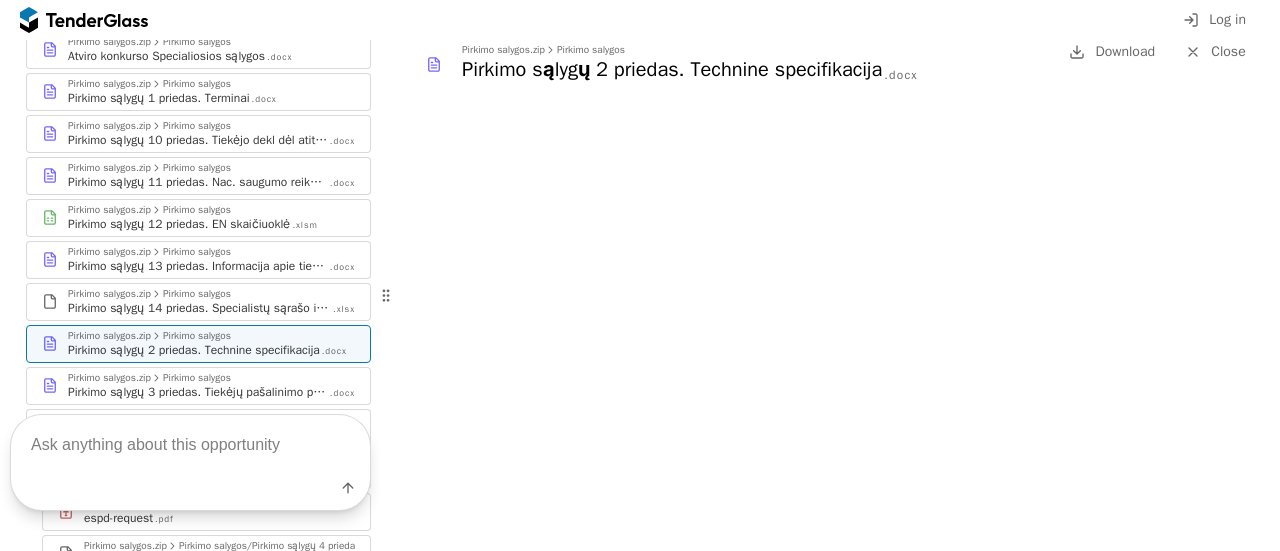 click on "Download" at bounding box center (1125, 51) 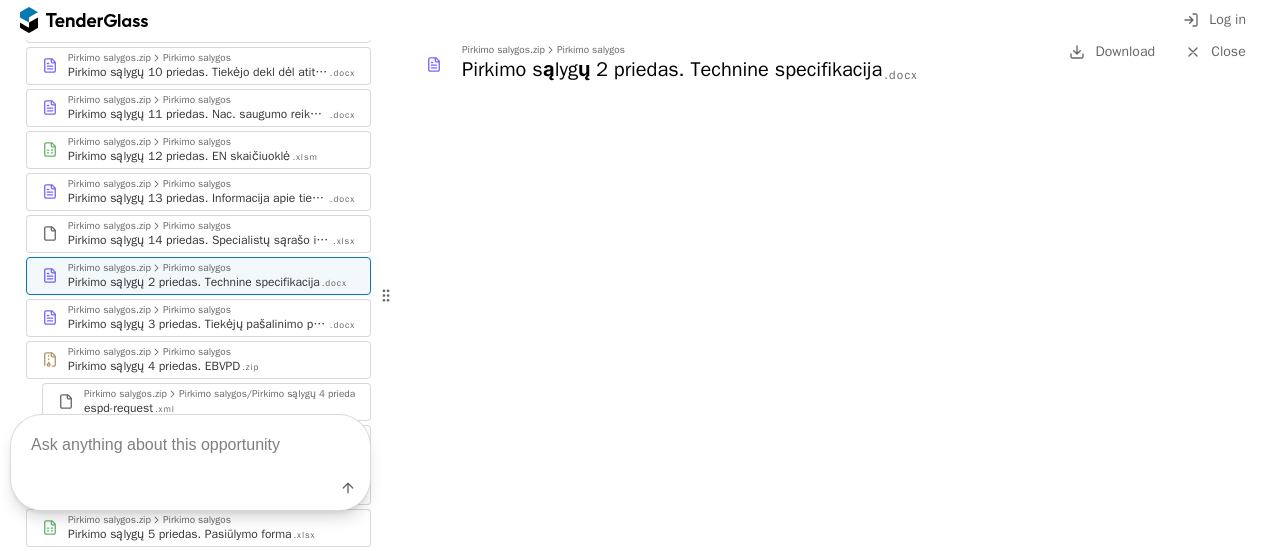 scroll, scrollTop: 600, scrollLeft: 0, axis: vertical 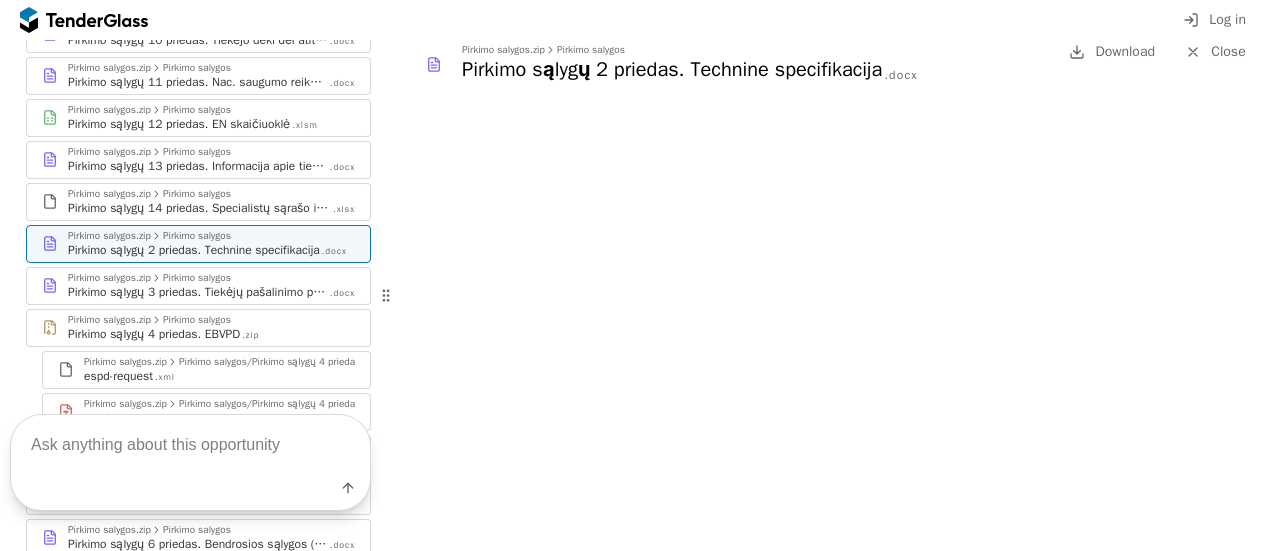 click on "Pirkimo salygos.zip Pirkimo salygos" at bounding box center (211, 278) 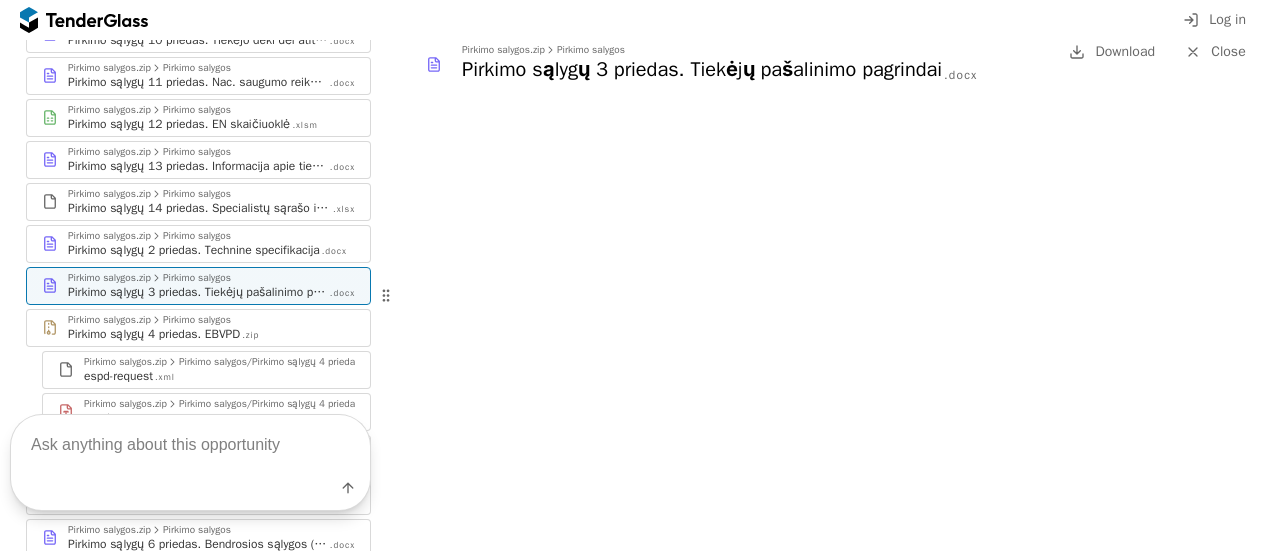 click on "Download" at bounding box center [1125, 51] 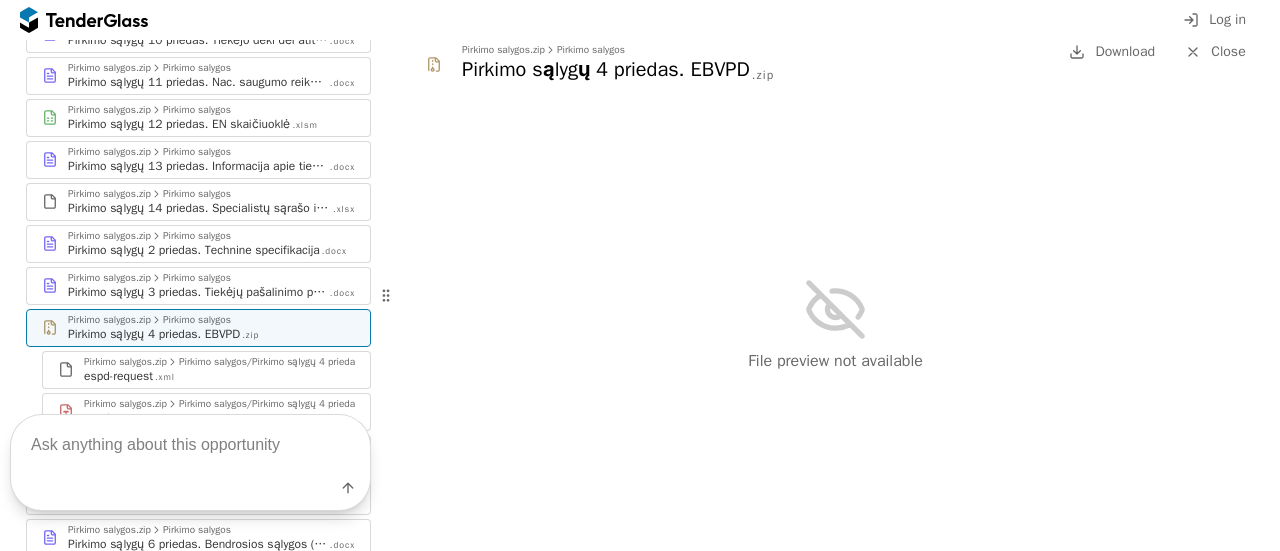 click on "Download" at bounding box center (1125, 51) 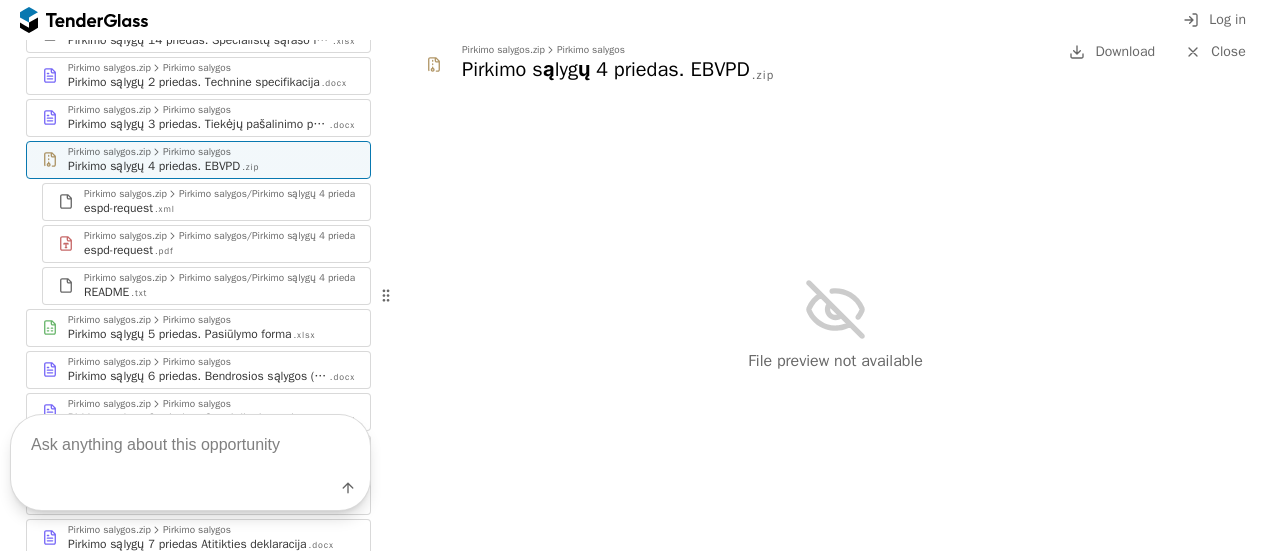 scroll, scrollTop: 800, scrollLeft: 0, axis: vertical 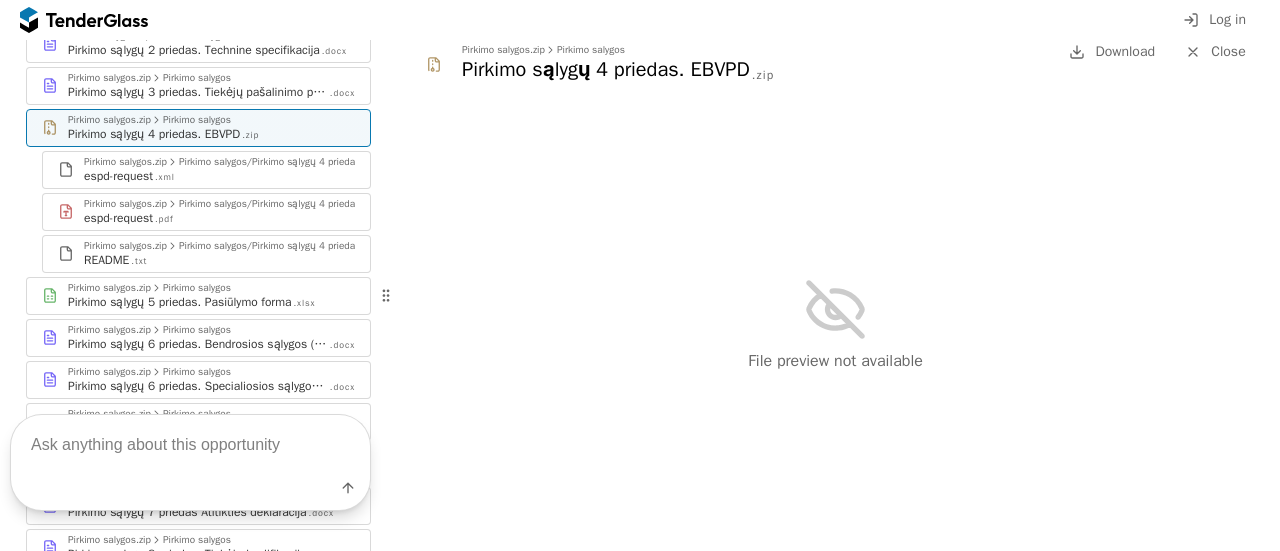 click on "Pirkimo sąlygų 5 priedas. Pasiūlymo forma" at bounding box center [180, 302] 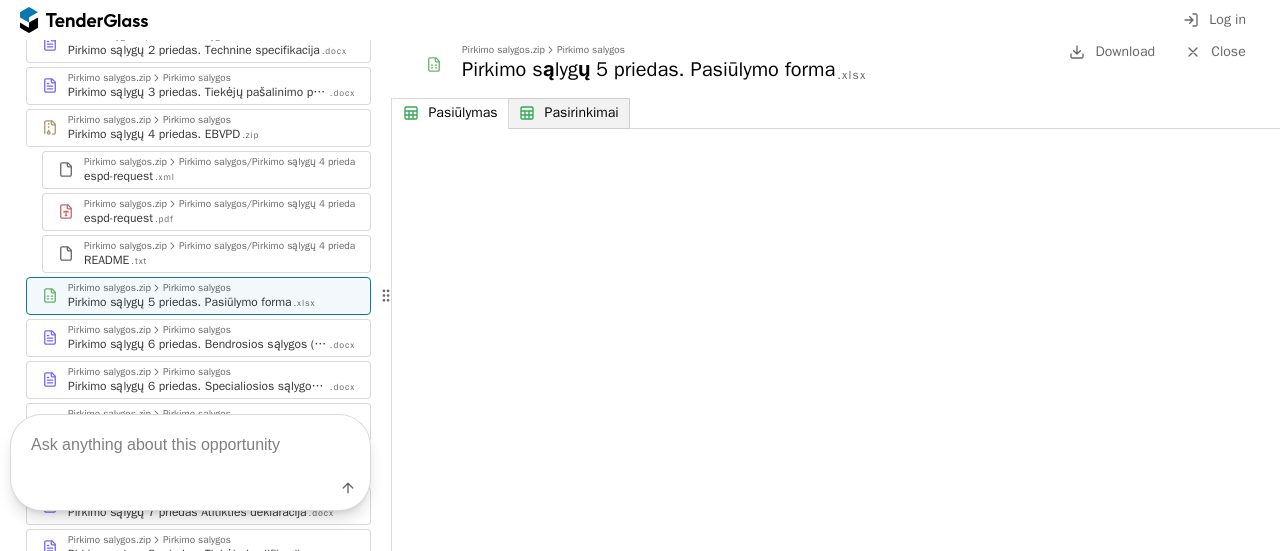 click on "Download" at bounding box center [1125, 51] 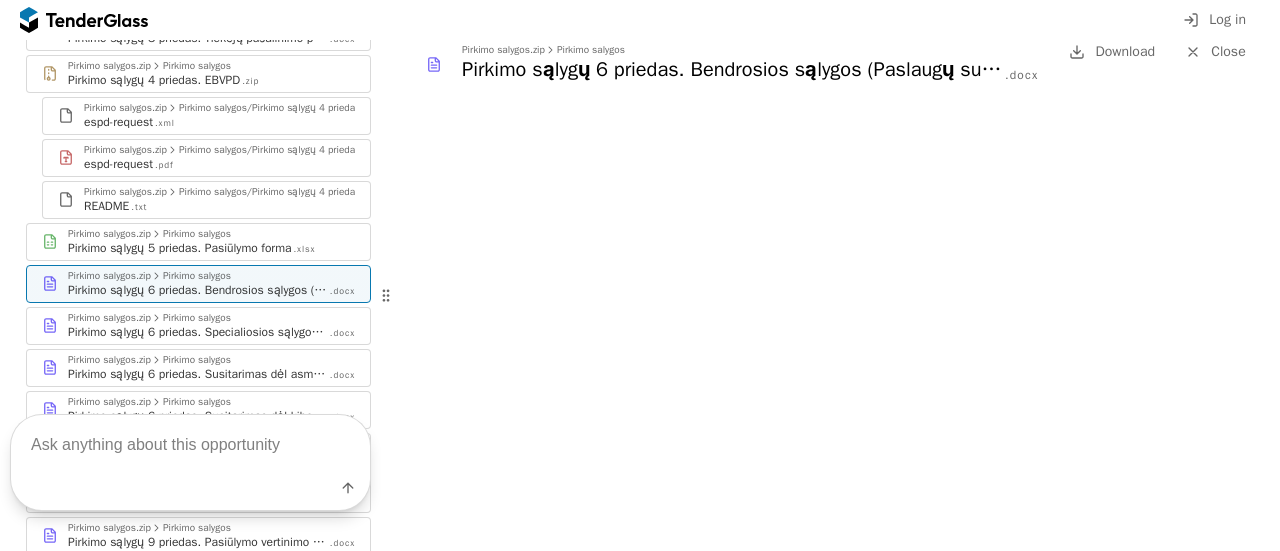 scroll, scrollTop: 900, scrollLeft: 0, axis: vertical 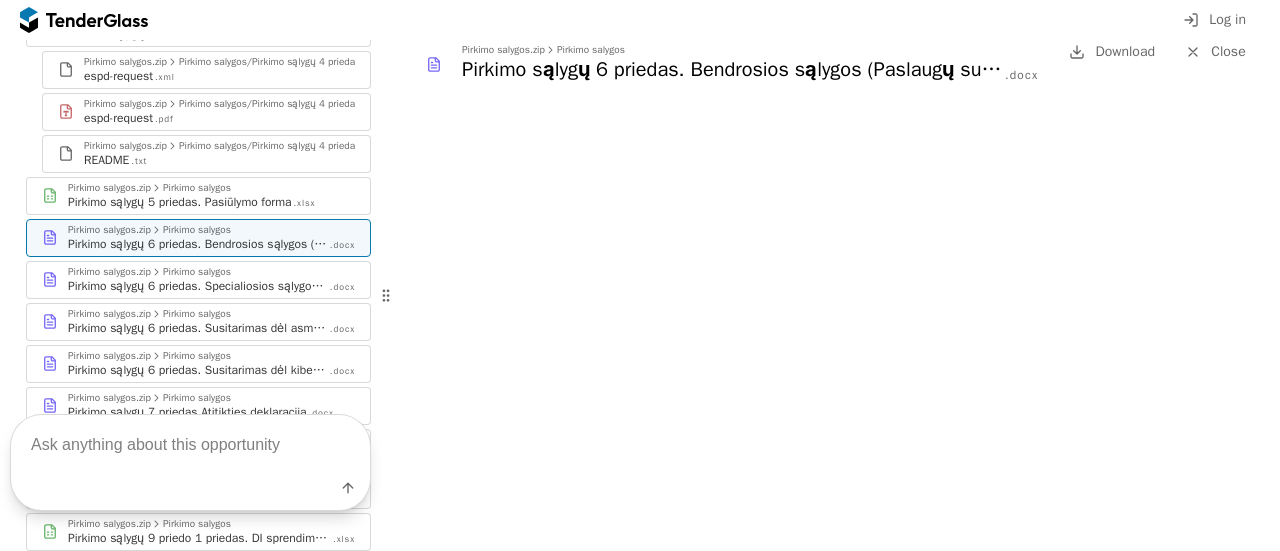 click on "Pirkimo sąlygų 6 priedas. Specialiosios sąlygos (Paslaugų sutartis)" at bounding box center [198, 286] 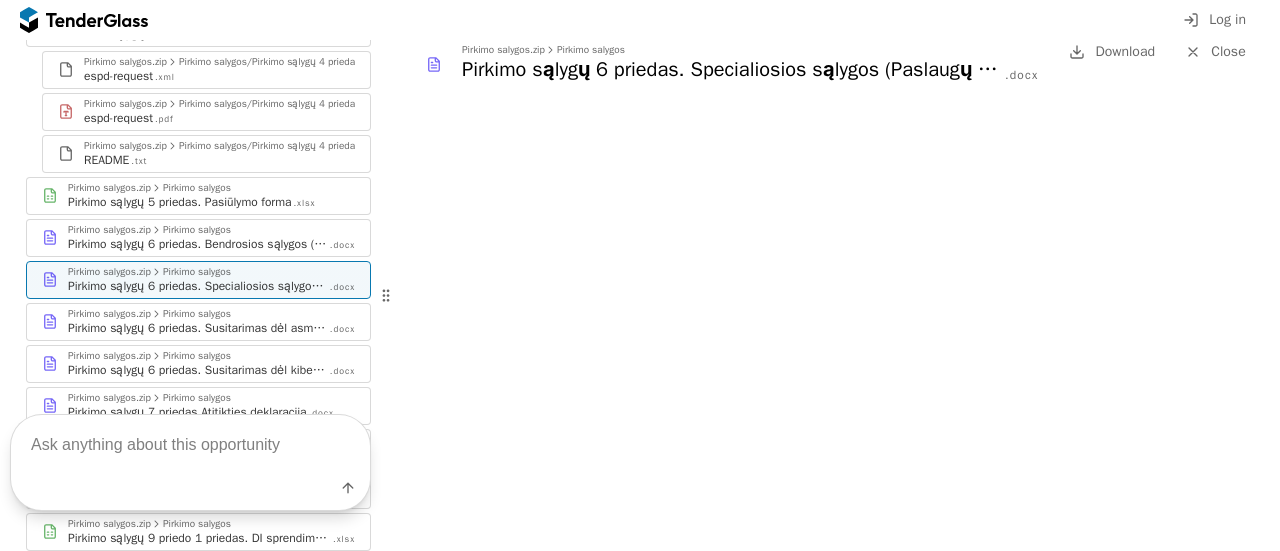 click on "Pirkimo salygos.zip Pirkimo salygos" at bounding box center [211, 314] 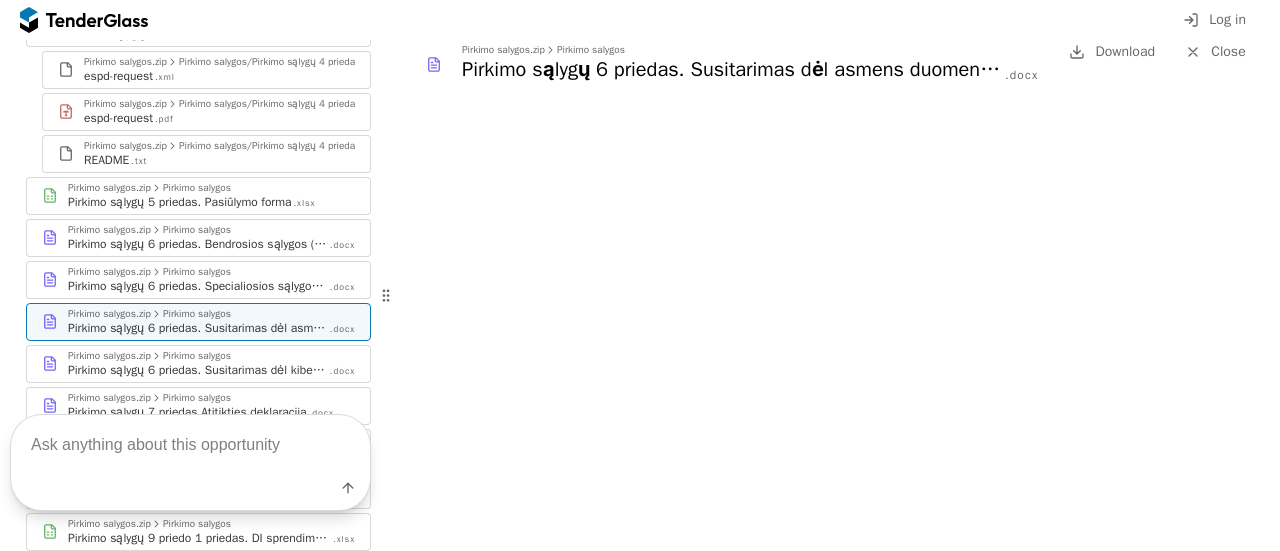 click on "Pirkimo salygos.zip Pirkimo salygos" at bounding box center [211, 356] 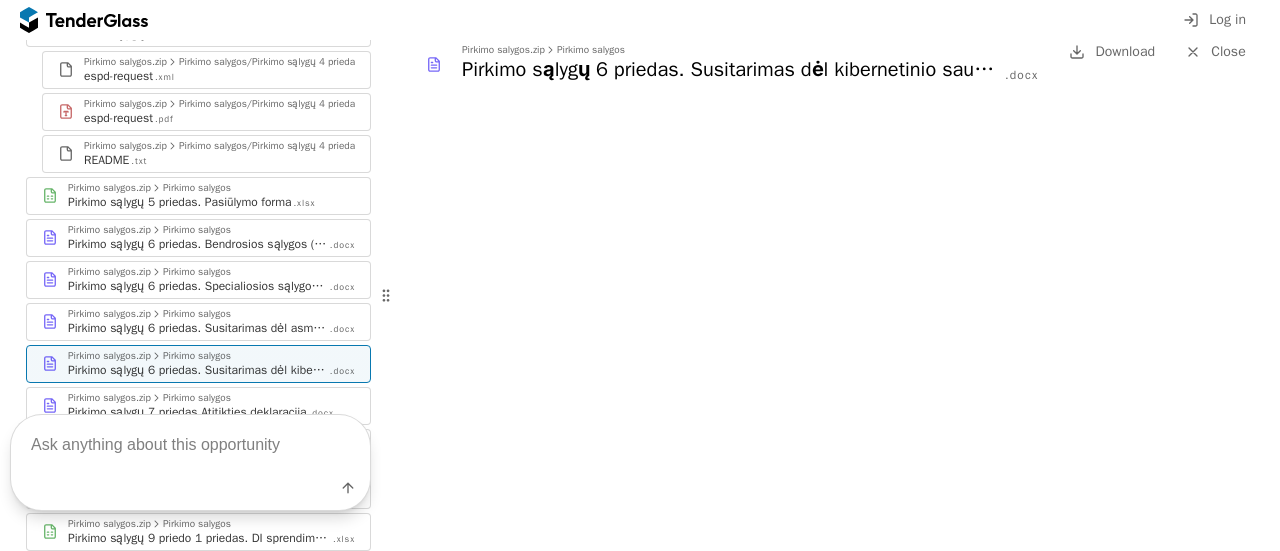 scroll, scrollTop: 1000, scrollLeft: 0, axis: vertical 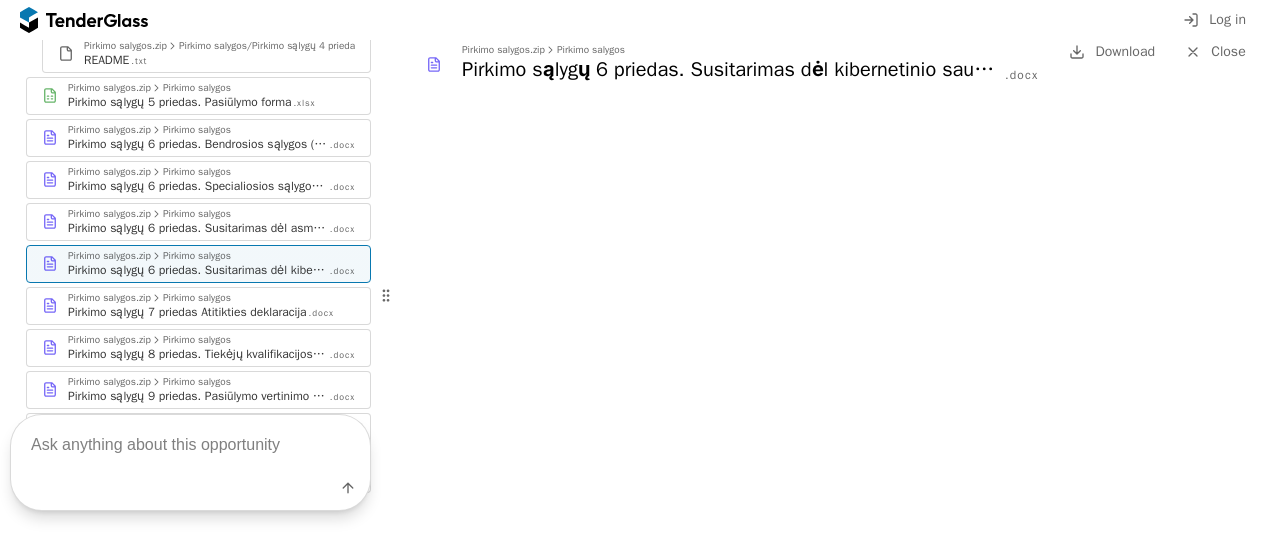 click on "Download" at bounding box center (1125, 51) 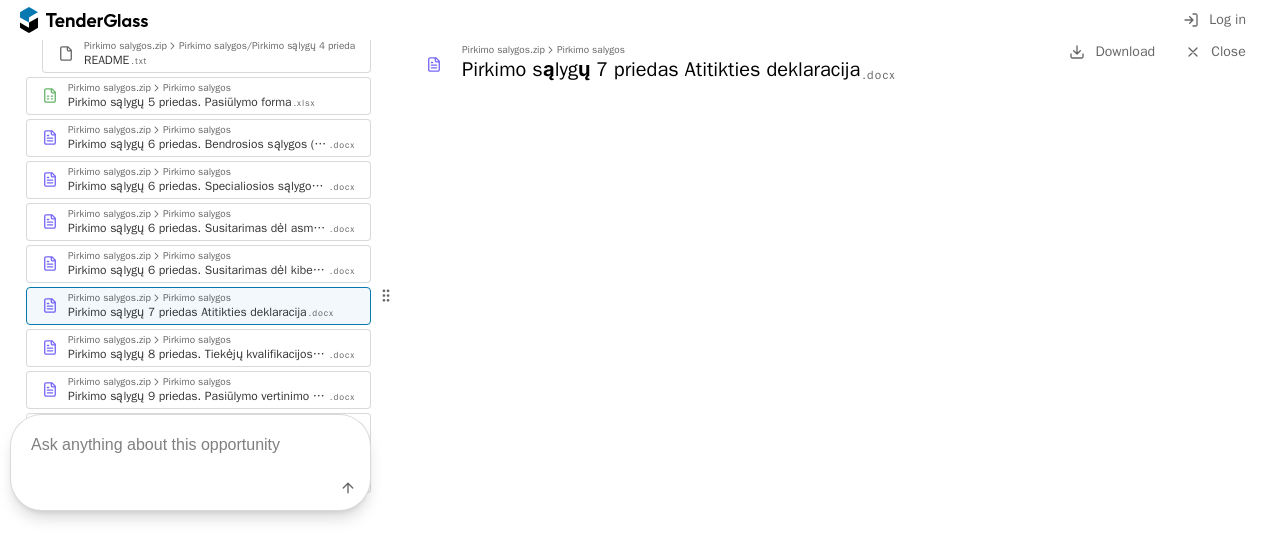 click on "Download" at bounding box center (1125, 51) 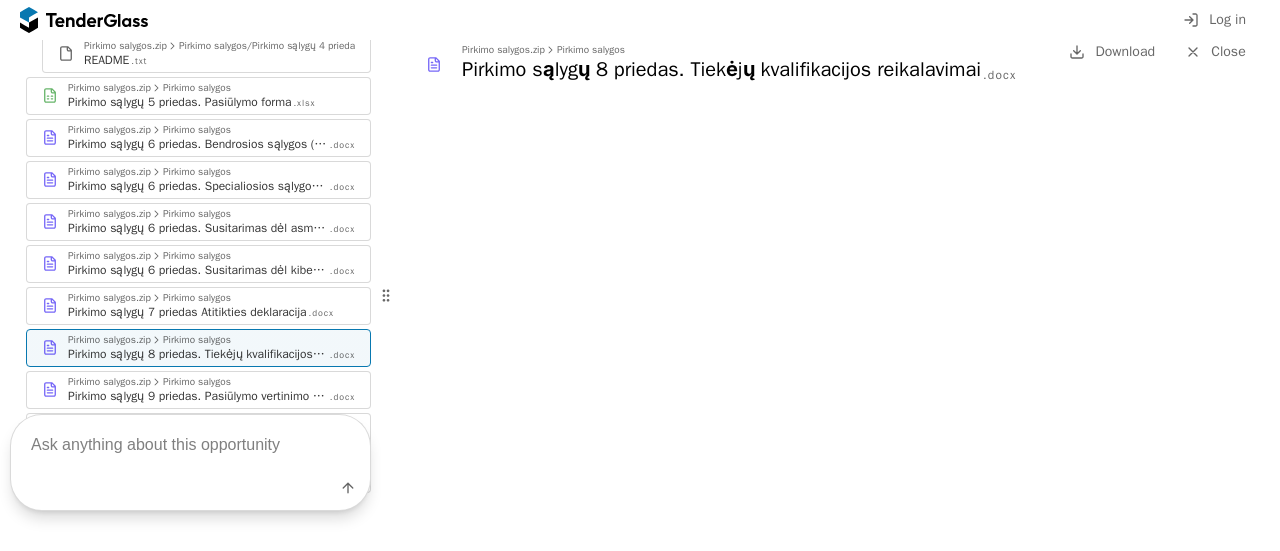 click on "Download" at bounding box center (1125, 51) 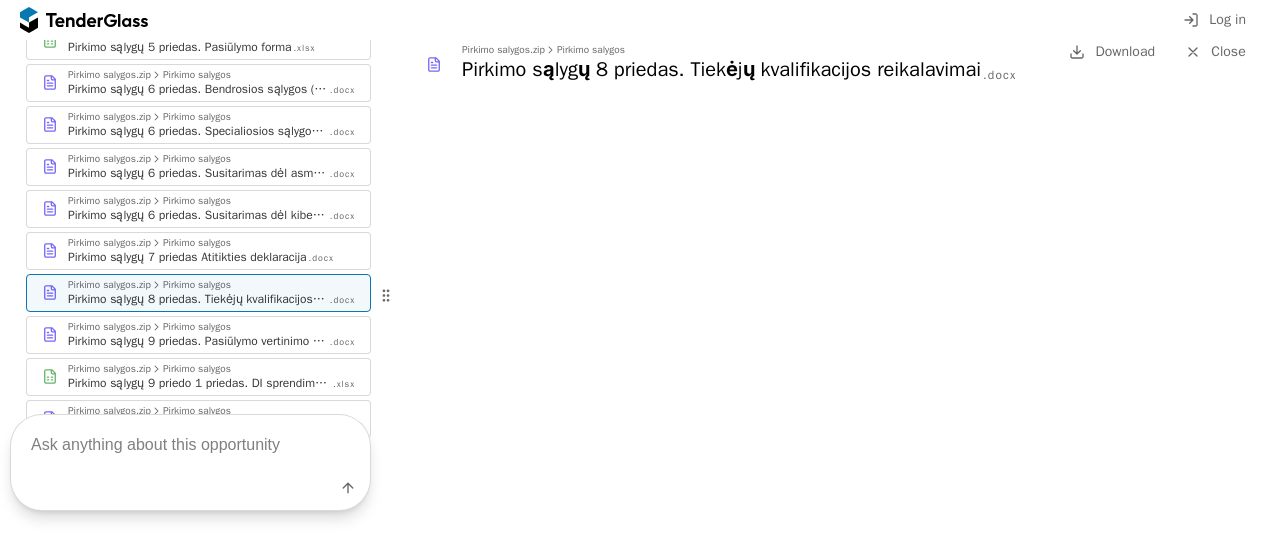 scroll, scrollTop: 1100, scrollLeft: 0, axis: vertical 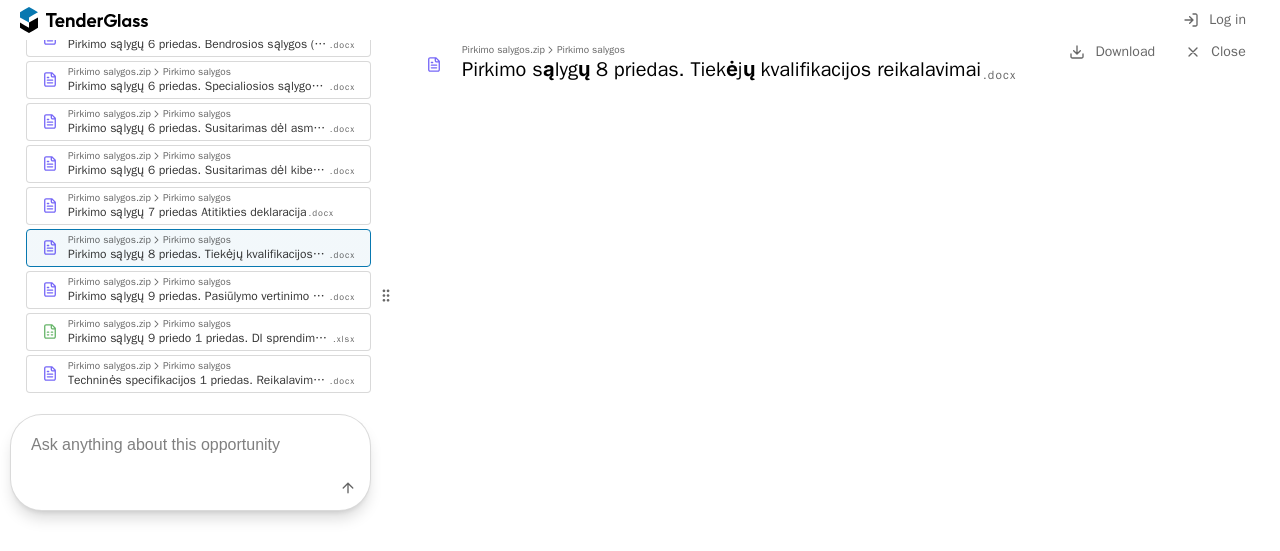 click on "Pirkimo sąlygų 9 priedas. Pasiūlymo vertinimo kriterijai ir sąlygos" at bounding box center (198, 296) 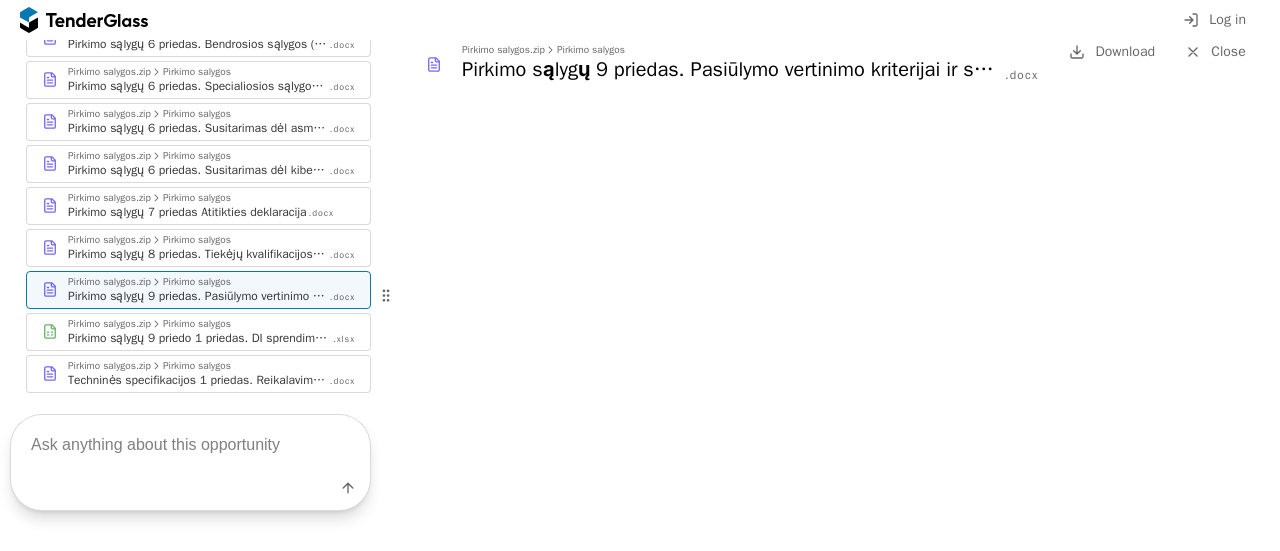 click on "Download" at bounding box center [1125, 51] 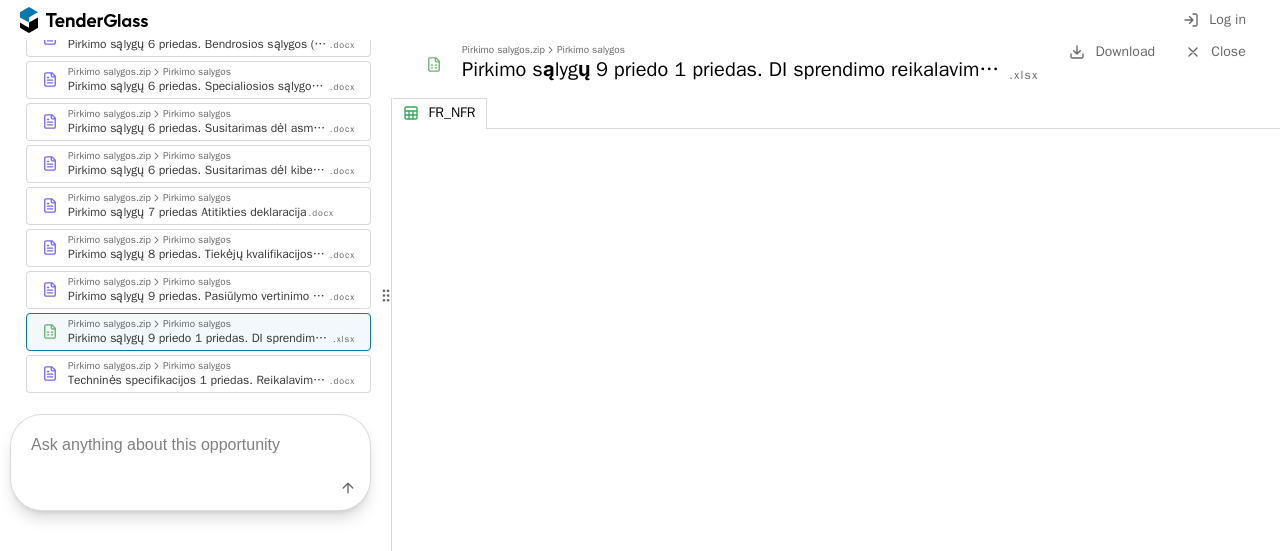 click on "Download" at bounding box center (1125, 51) 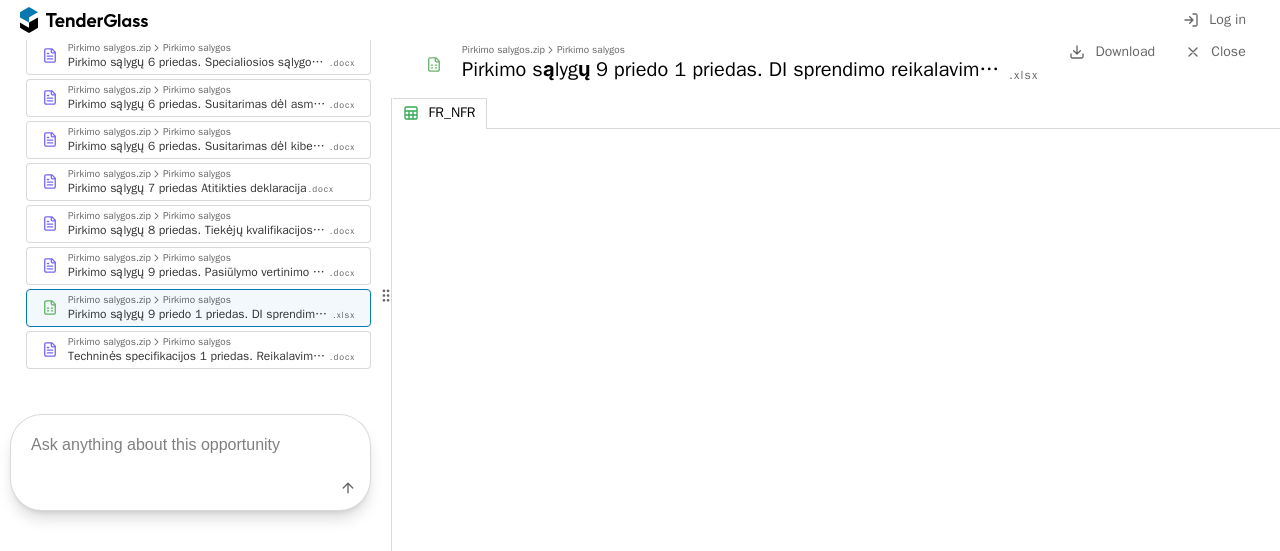 scroll, scrollTop: 1137, scrollLeft: 0, axis: vertical 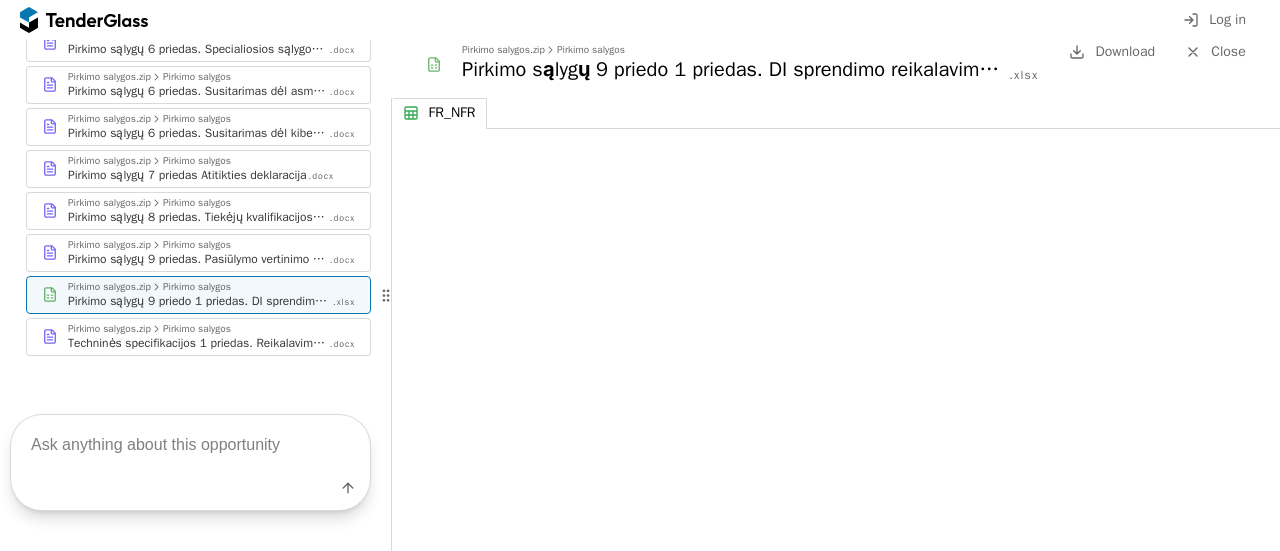 click on "Techninės specifikacijos 1 priedas. Reikalavimai pirkimo objektui" at bounding box center (198, 343) 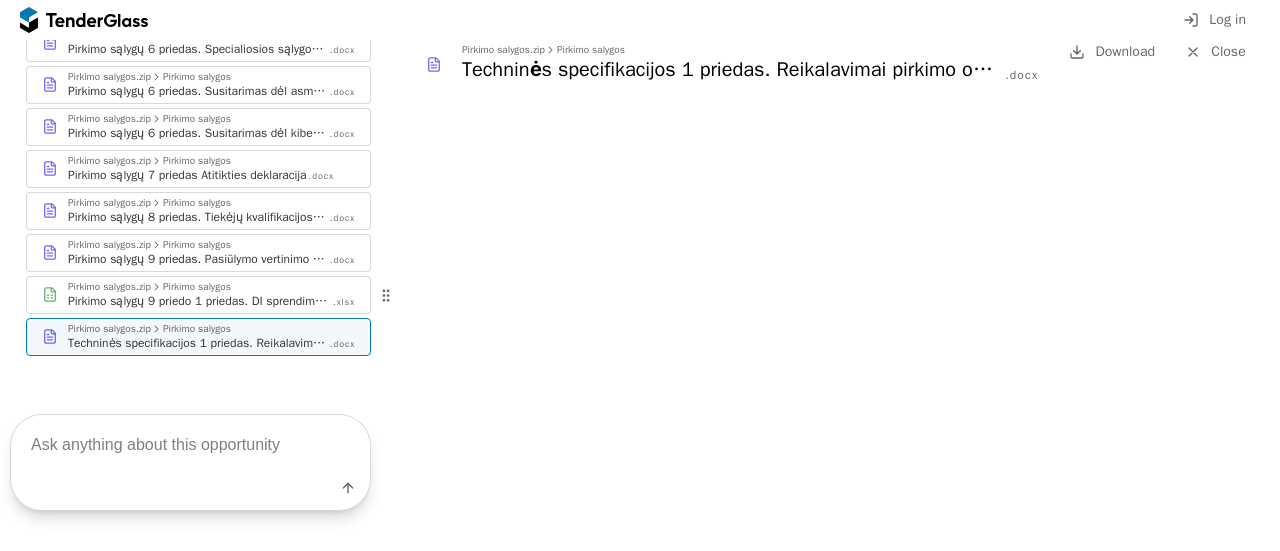click on "Download" at bounding box center [1125, 51] 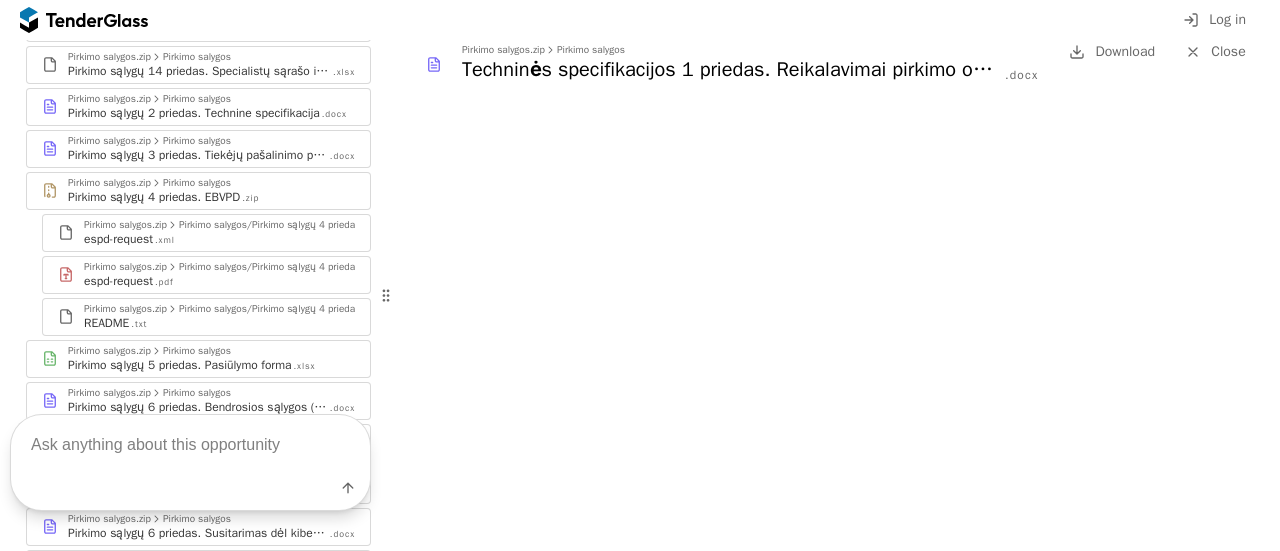scroll, scrollTop: 437, scrollLeft: 0, axis: vertical 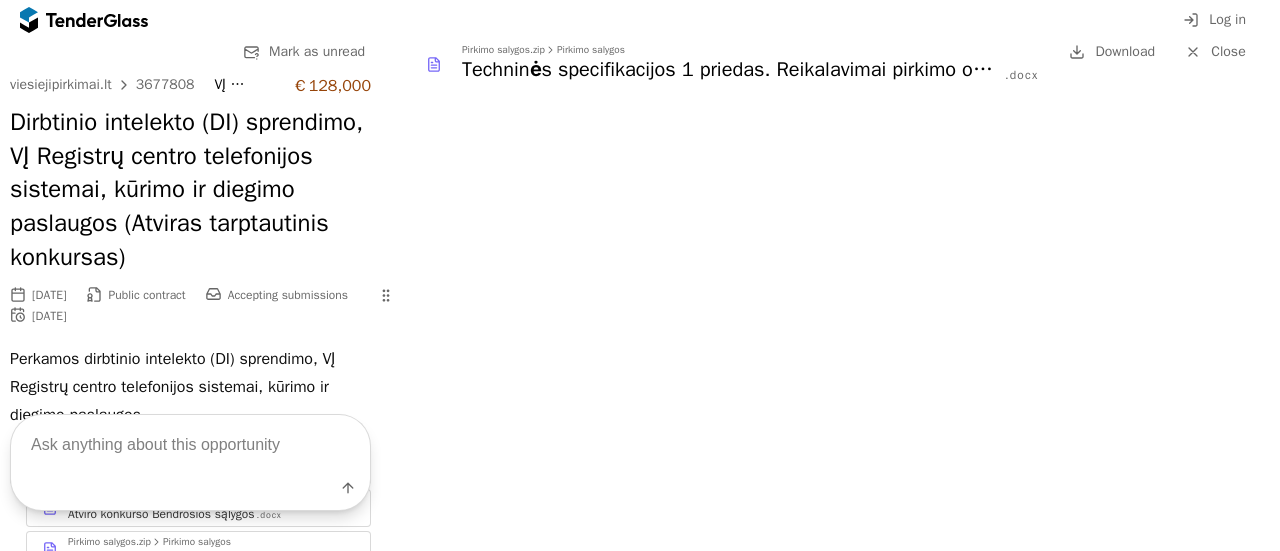 click on "Dirbtinio intelekto (DI) sprendimo, VĮ Registrų centro telefonijos sistemai, kūrimo ir diegimo paslaugos (Atviras tarptautinis konkursas)" at bounding box center (190, 190) 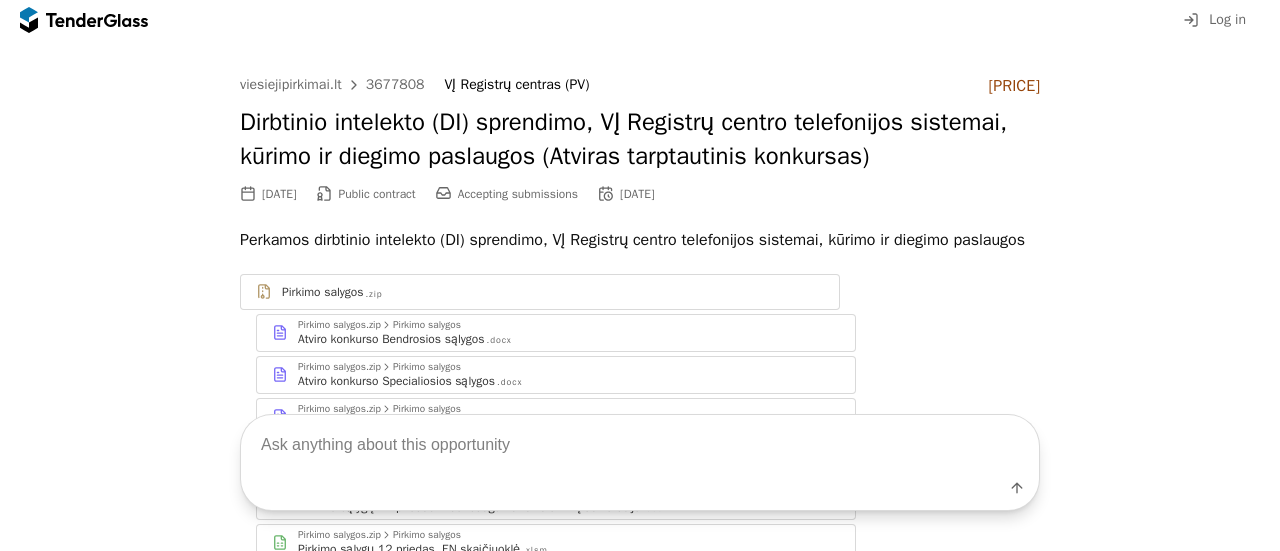 scroll, scrollTop: 0, scrollLeft: 0, axis: both 